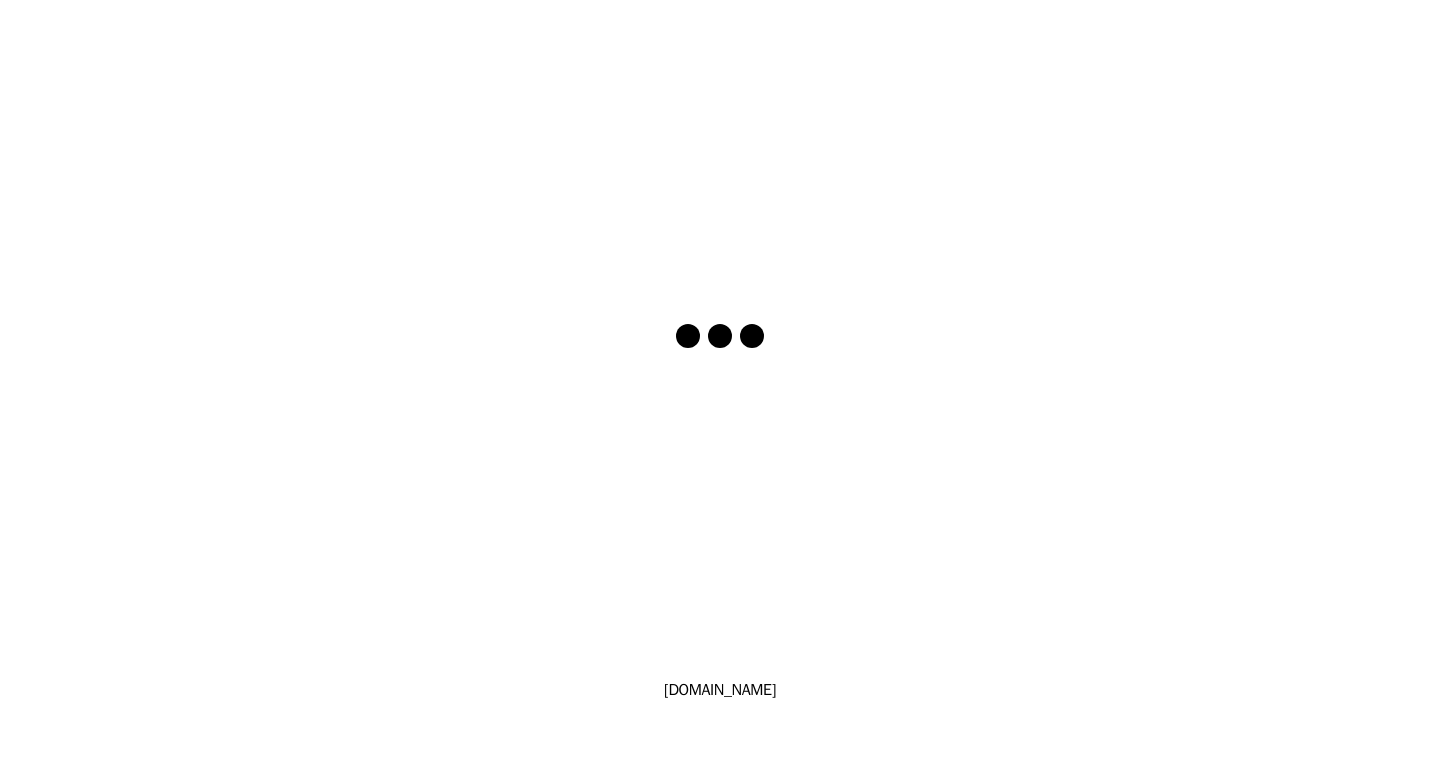 scroll, scrollTop: 0, scrollLeft: 0, axis: both 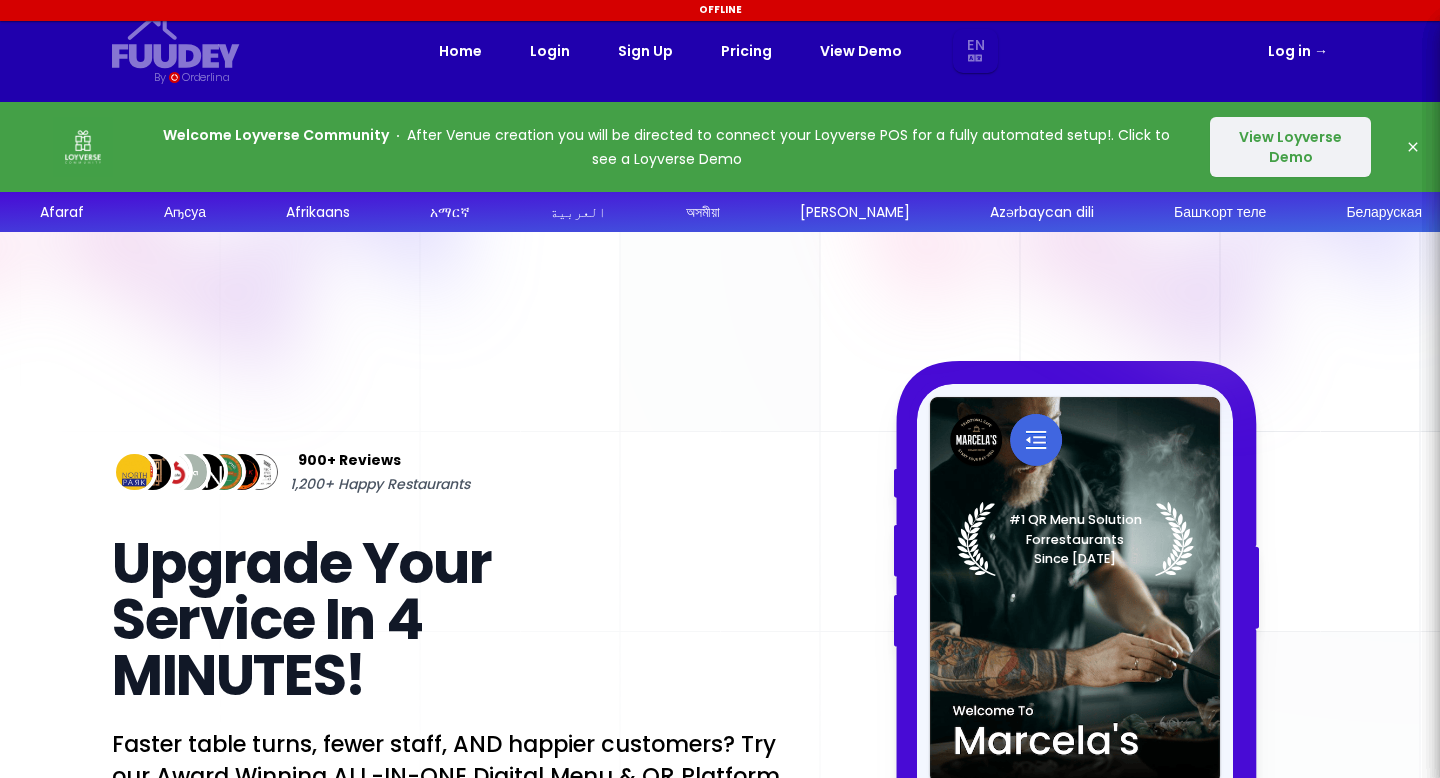 select on "en" 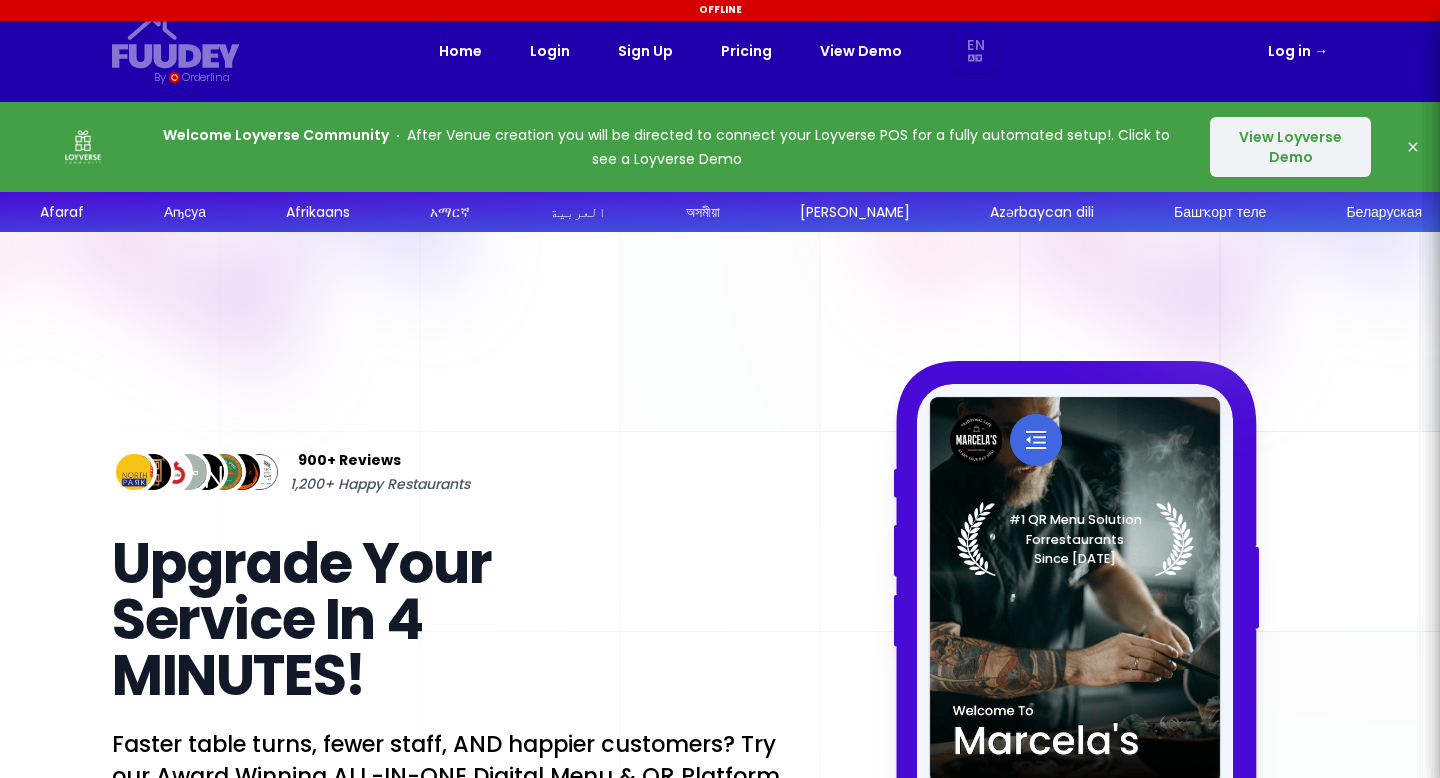 select on "en" 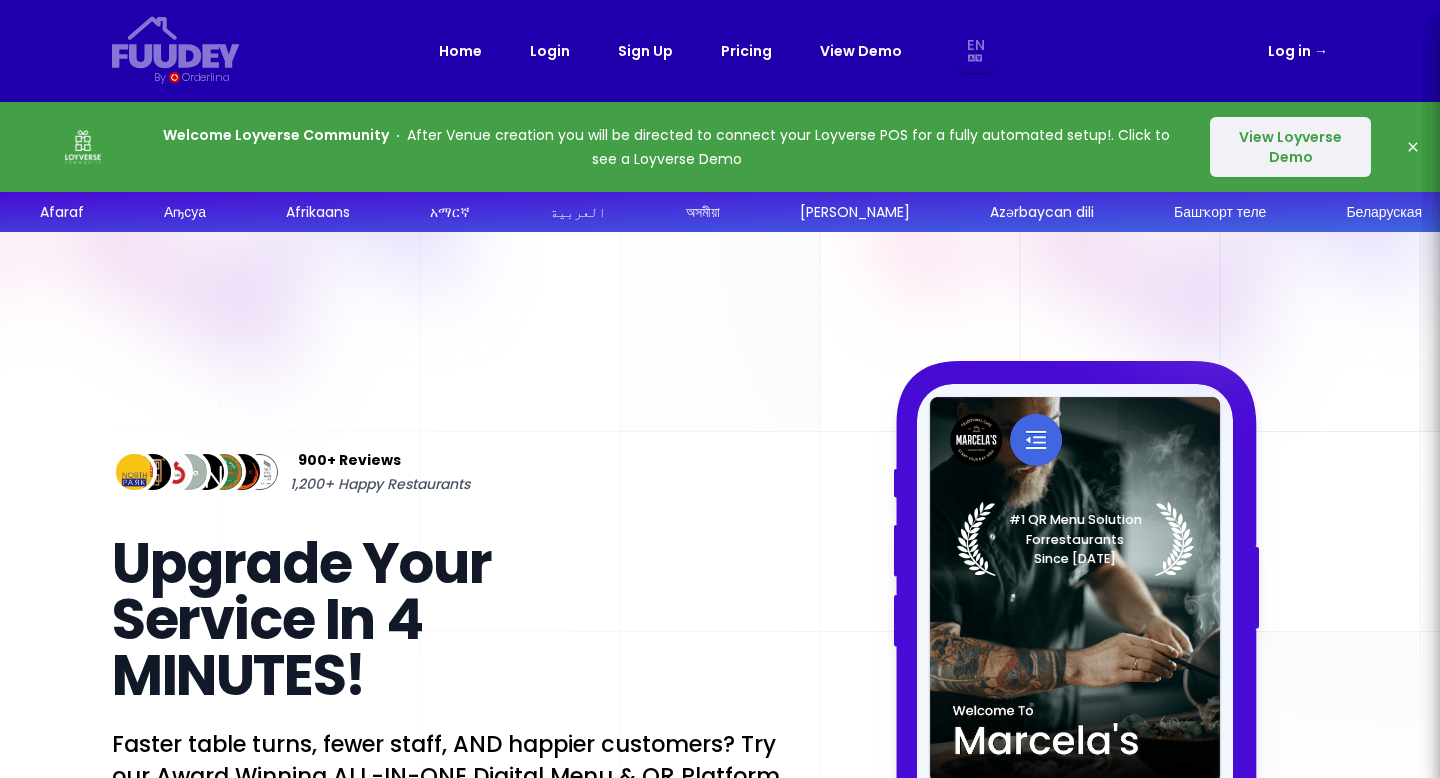 select on "en" 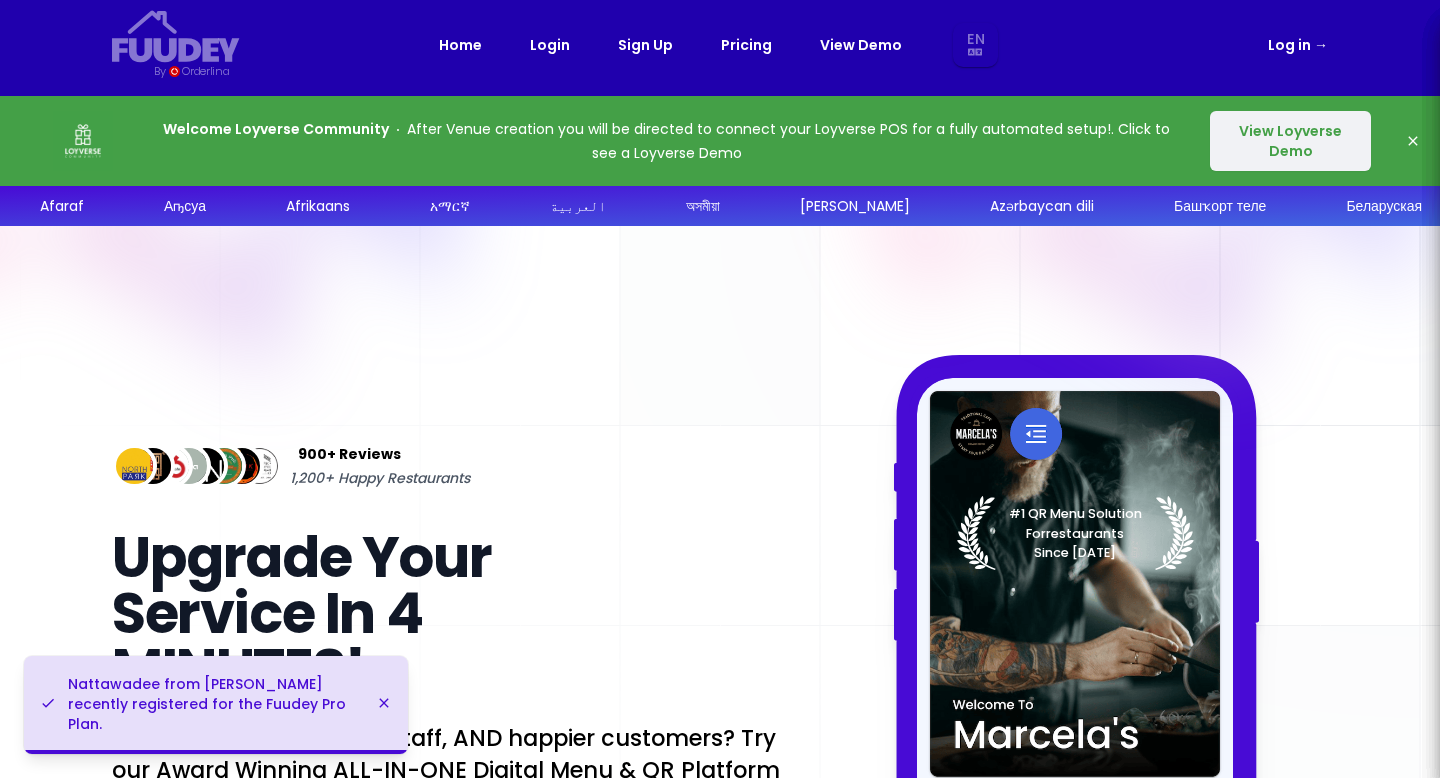scroll, scrollTop: 0, scrollLeft: 0, axis: both 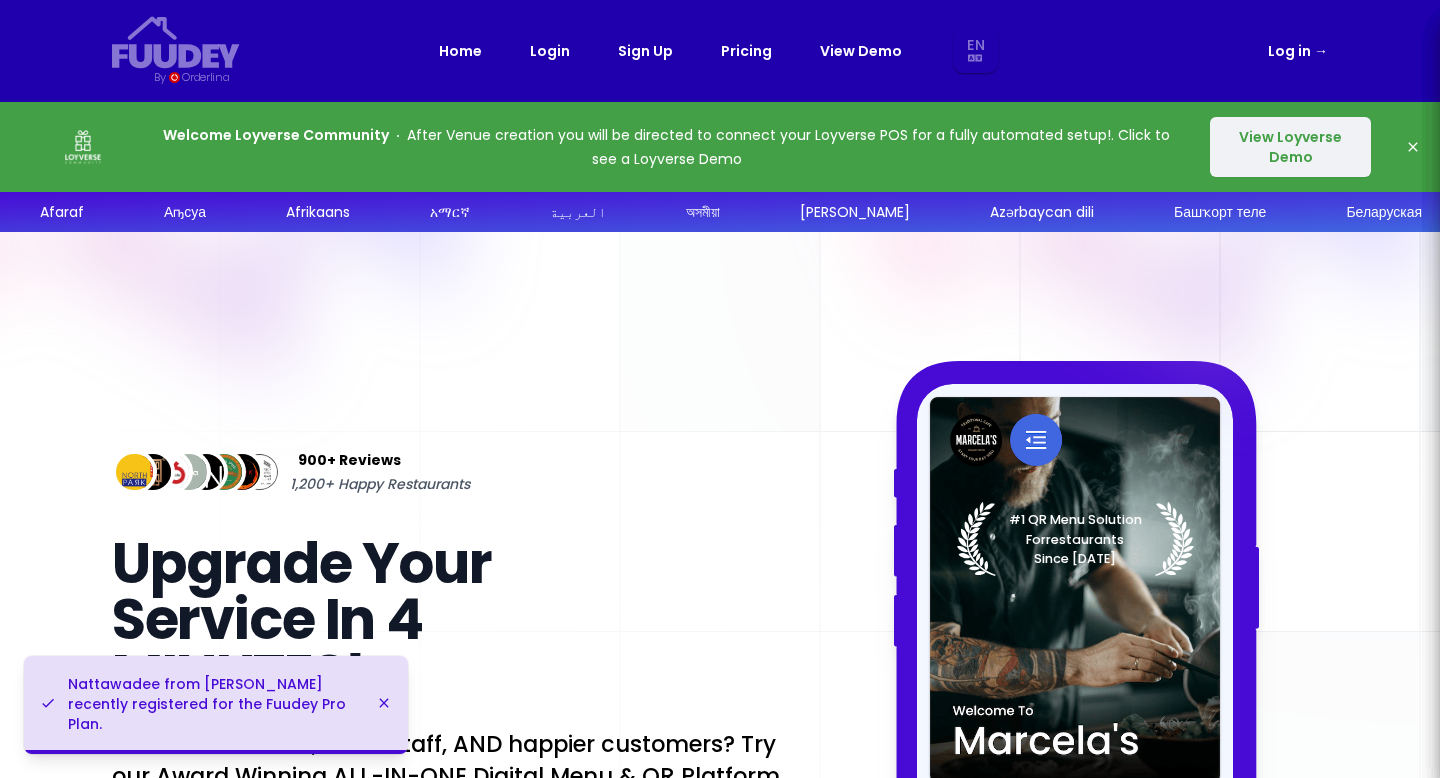 click on "Log in   →" at bounding box center (1298, 51) 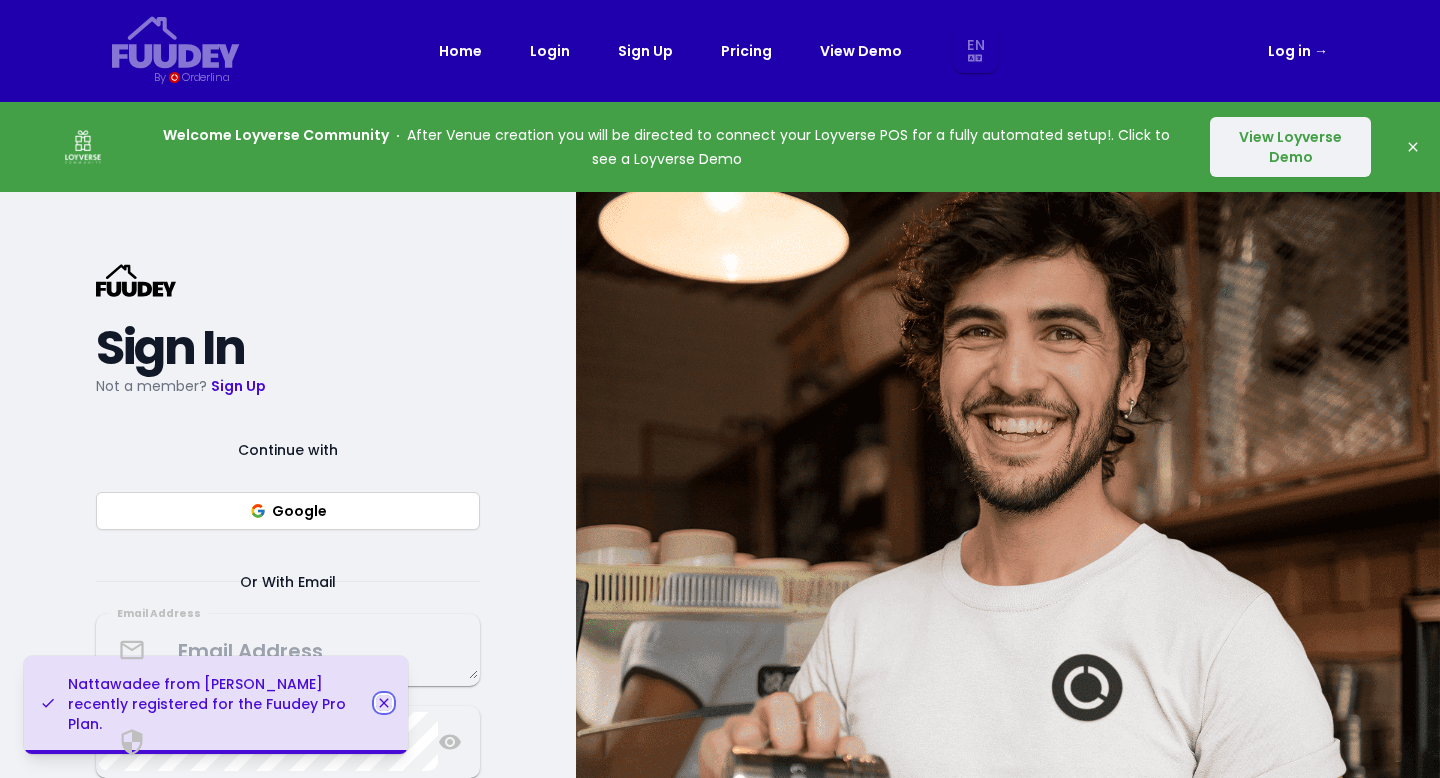 click 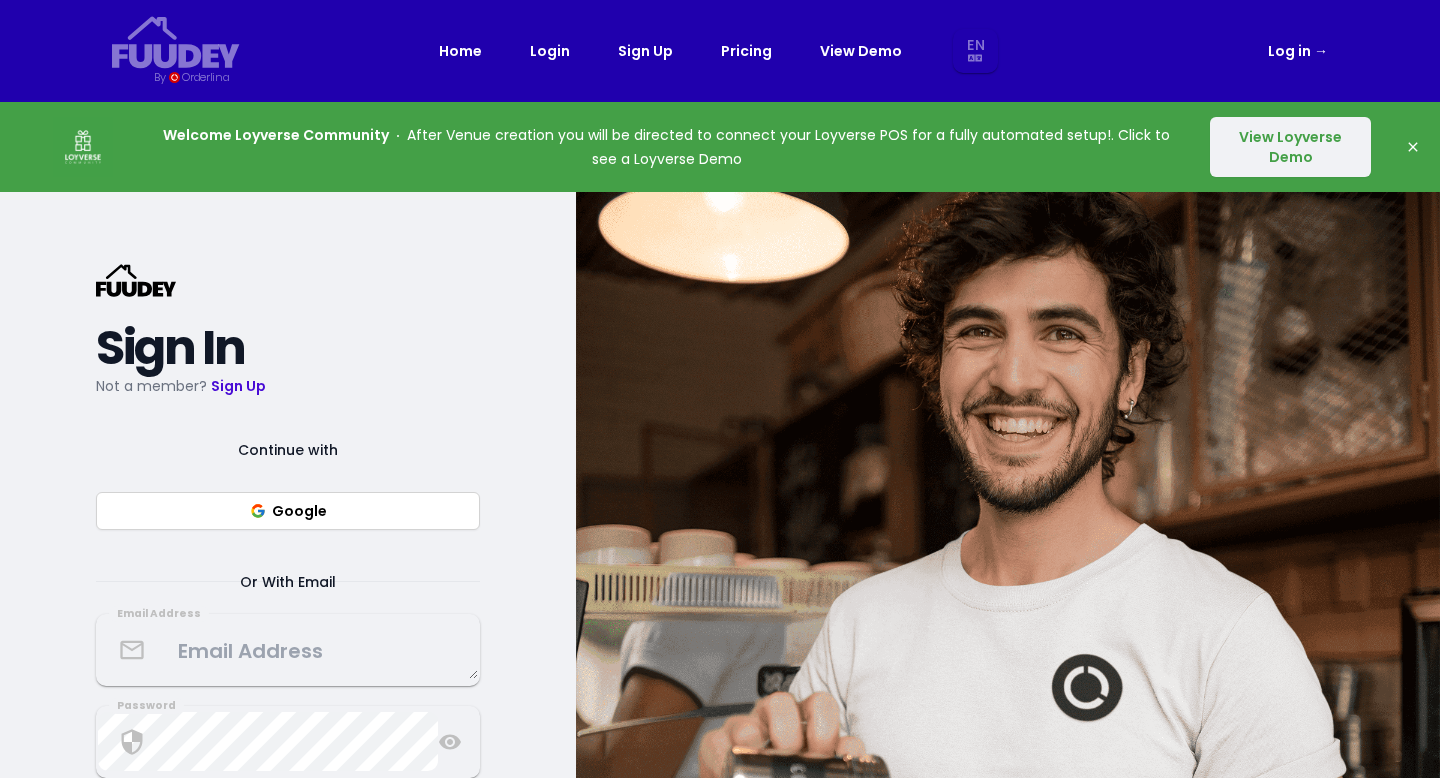 select on "en" 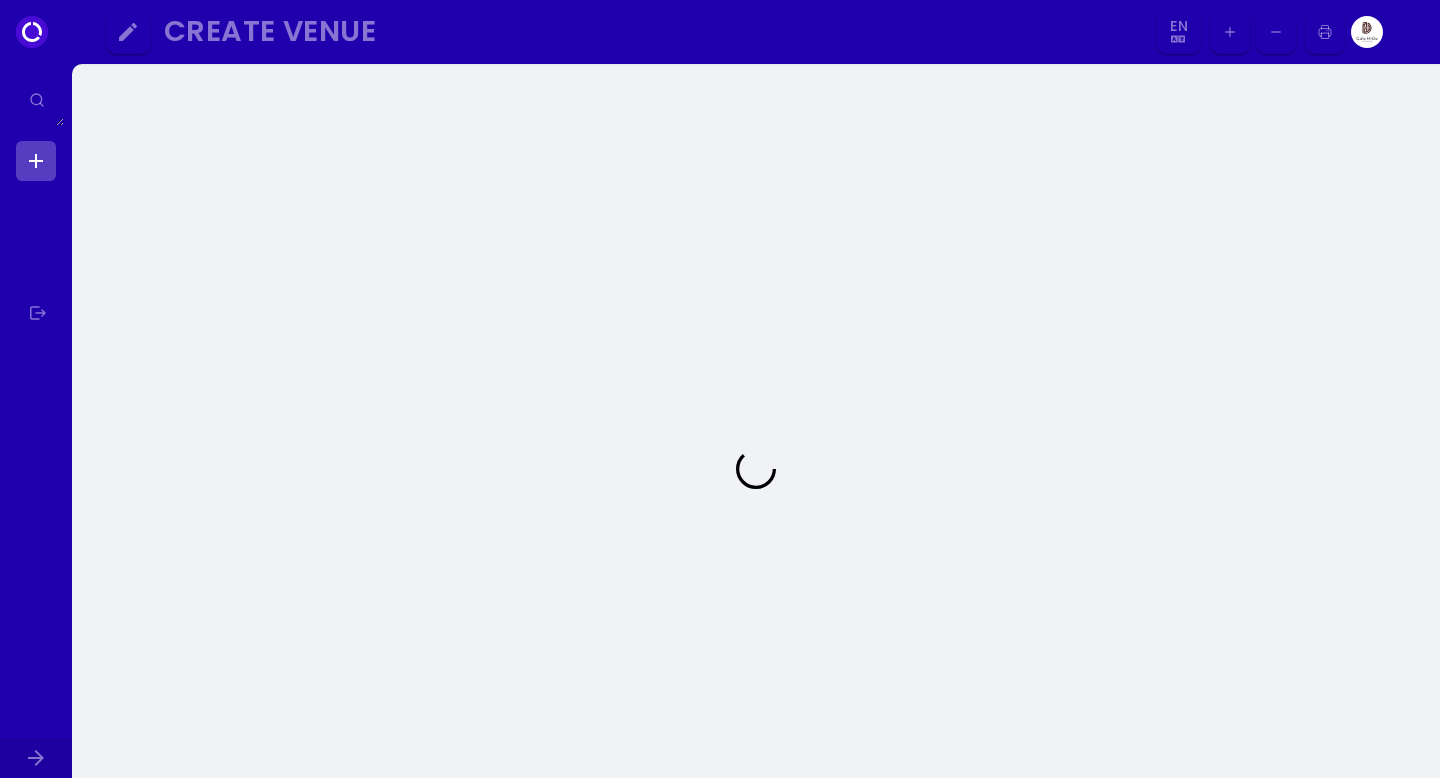 select on "en" 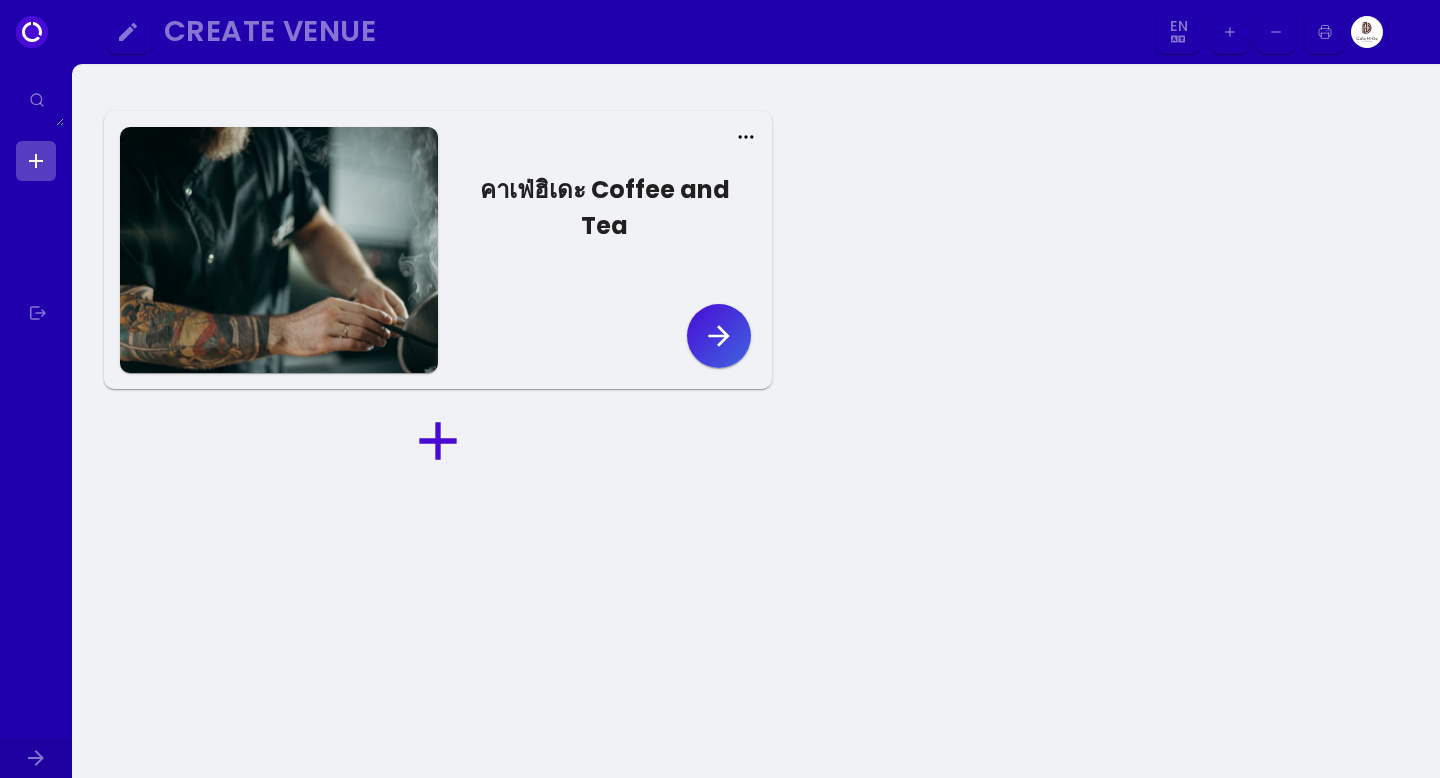click 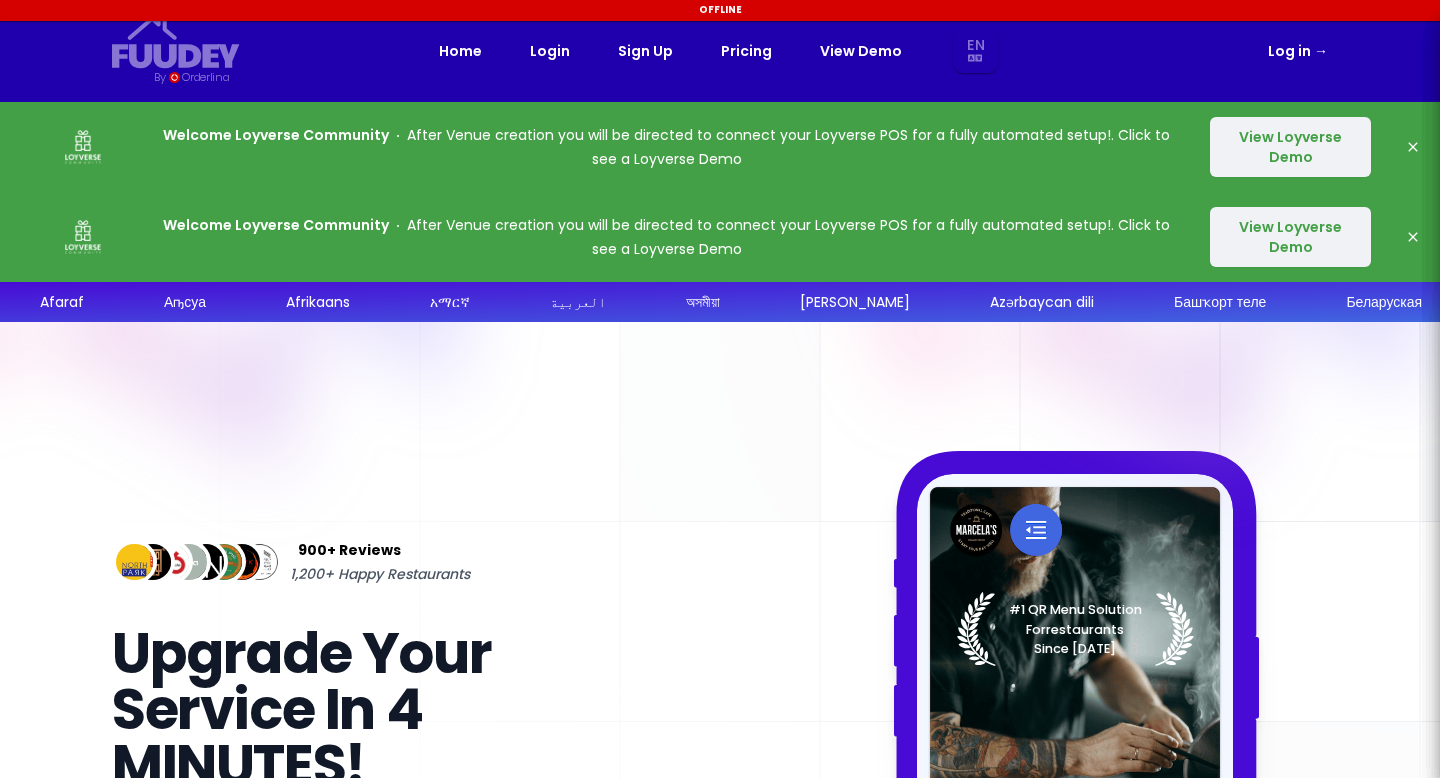 click on "Fuudey  {/* Added fill="currentColor" here */}      {/* This rectangle defines the background.          Its explicit fill="transparent" overrides the inherited currentColor. */}                {/* Path data from the original inner SVG. Coordinates are unchanged.          These paths will inherit fill="currentColor" from the root SVG element. */}                                            By Orderlina Open main menu Home Login Sign Up Pricing View Demo   En   Aa Ab Af Am Ar As Ay Az Ba Be Bg Bh Bi Bn Bo Br Ca Co Cs Cy Da De Dz El En Eo Es Et Eu Fa Fi Fj Fo Fr Fy Ga Gd Gl Gn Gu Ha Hi Hr Hu Hy Ia Ie Ik In Is It Iw Ja Ji Jw Ka Kk Kl Km Kn Ko Ks Ku Ky La Ln Lo Lt Lv Mg Mi Mk Ml Mn Mo Mr Ms Mt My Na Ne Nl No Oc Om Or Pa Pl Ps Pt Qu Rn Ro Ru Rw Sa Sd Sg Si Sk Sl Sm Sn So Sq Sr Ss St Su Sv Sw Ta Te Tg Th Ti Tk Tl Tn To Tr Ts Tt Tw Uk Ur Uz Vi Vo Wo Xh Yo Zh Zu Log in   →" at bounding box center [720, 51] 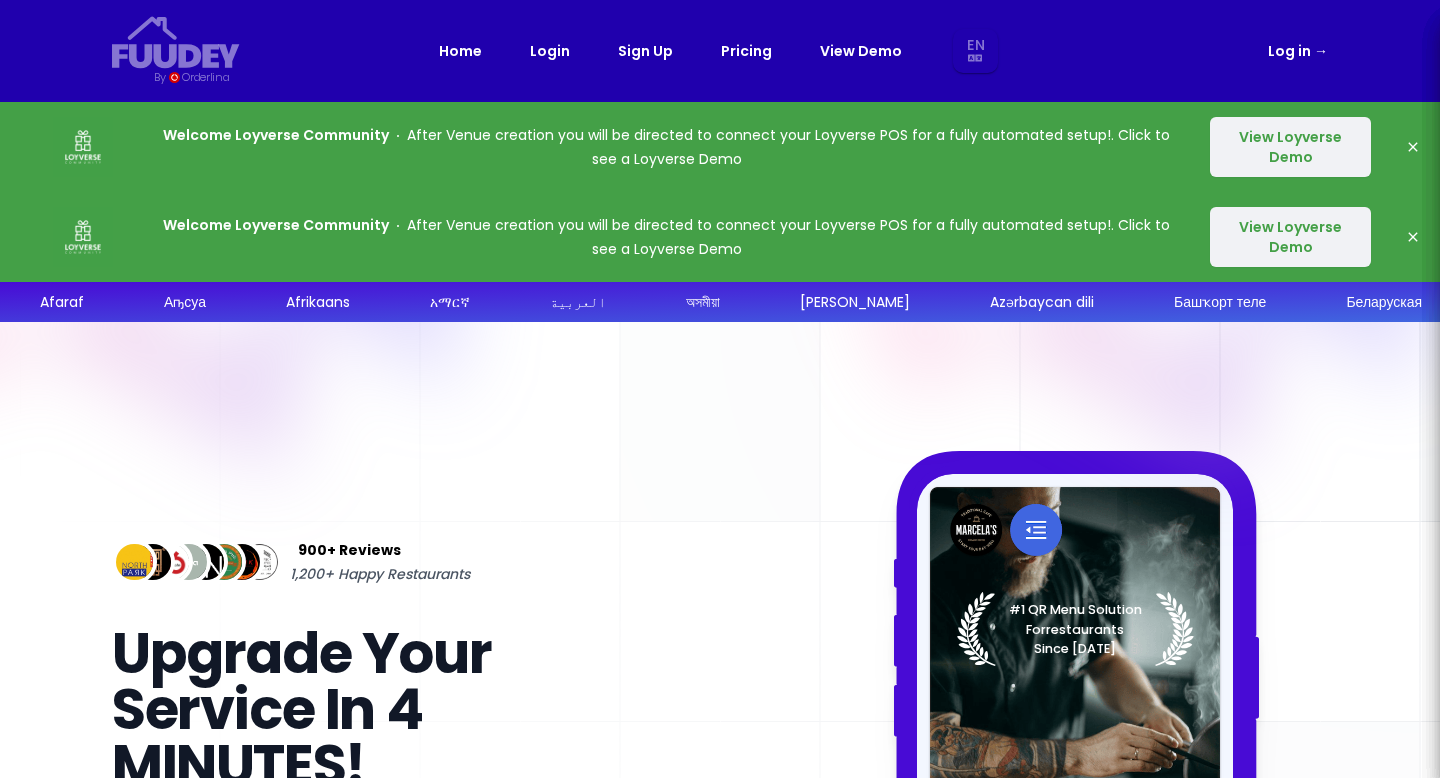 scroll, scrollTop: 0, scrollLeft: 0, axis: both 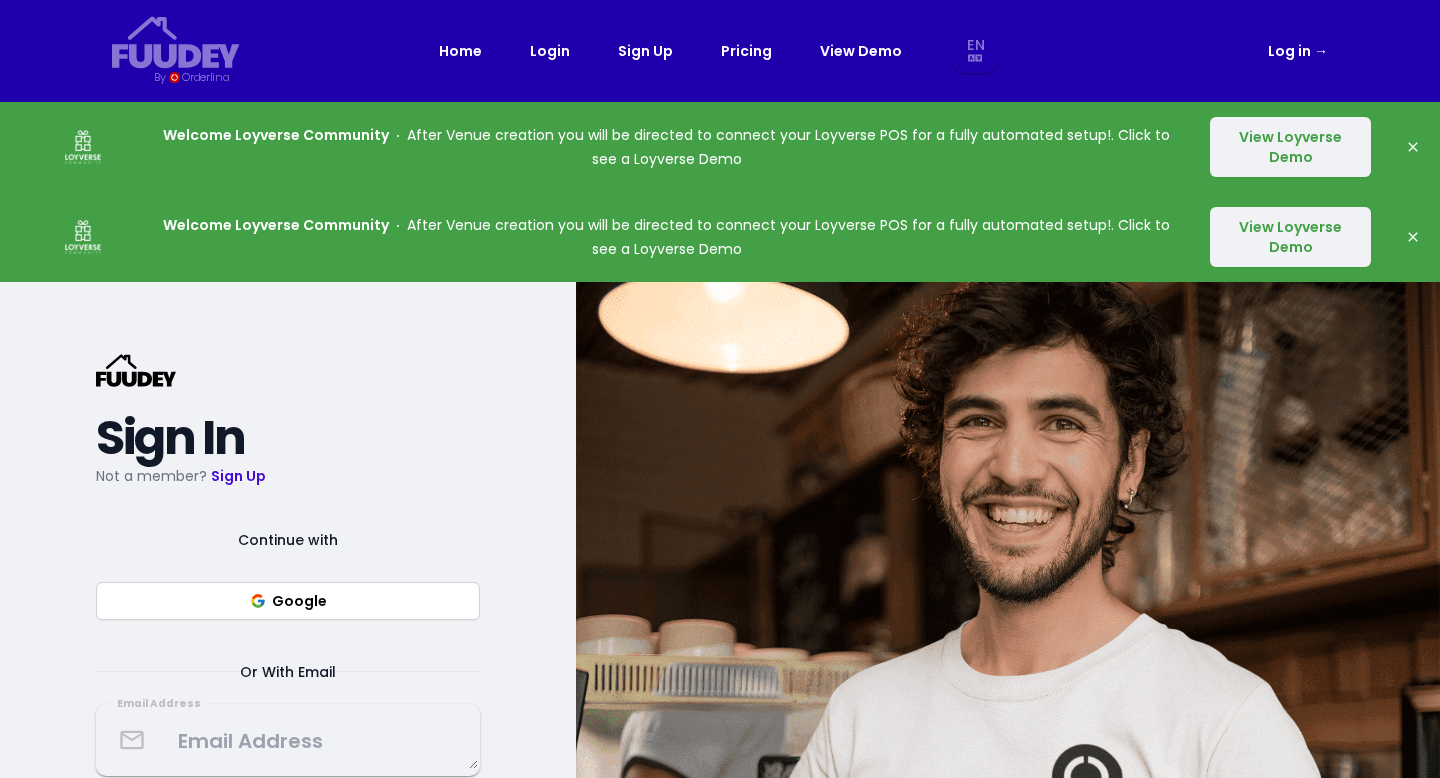 select on "en" 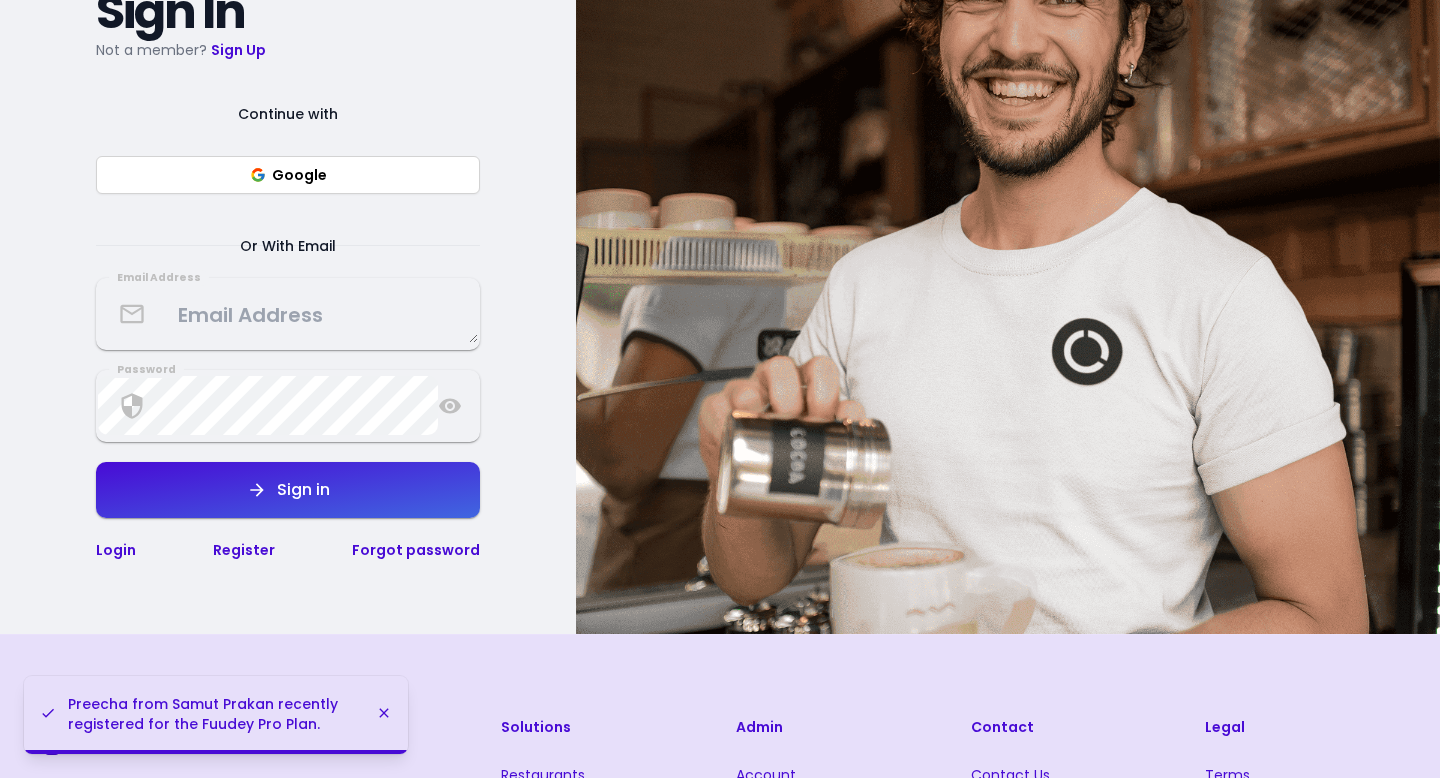 select on "en" 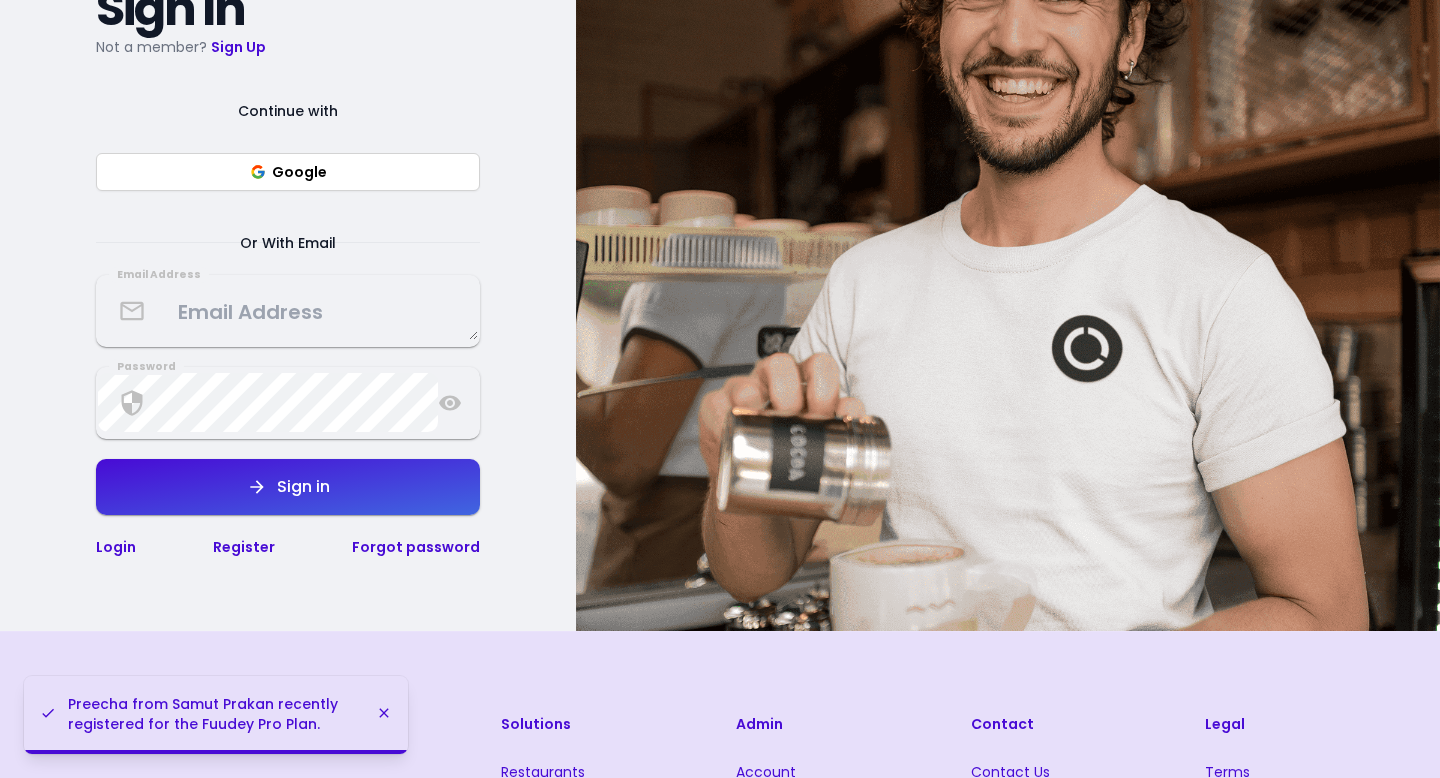 click on "Google" at bounding box center [288, 172] 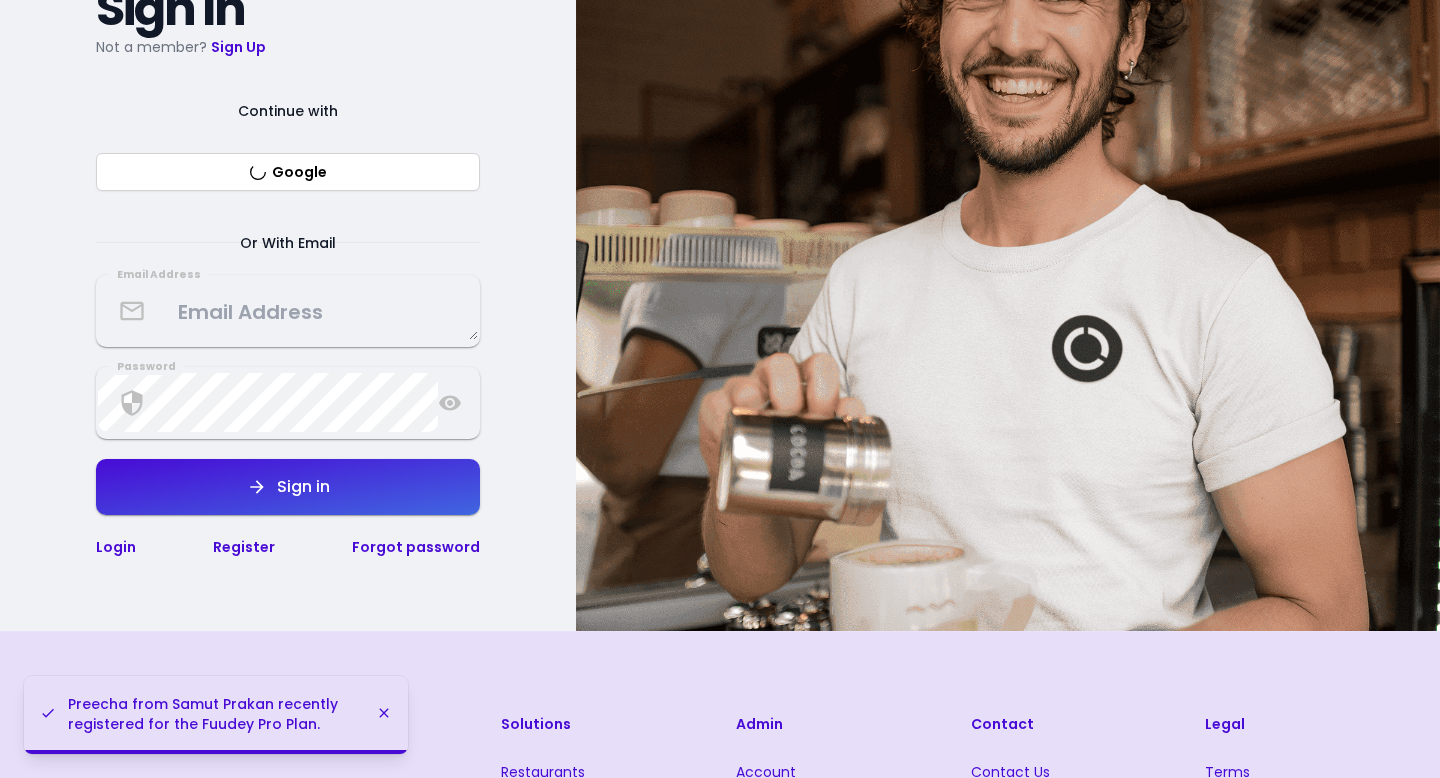 select on "en" 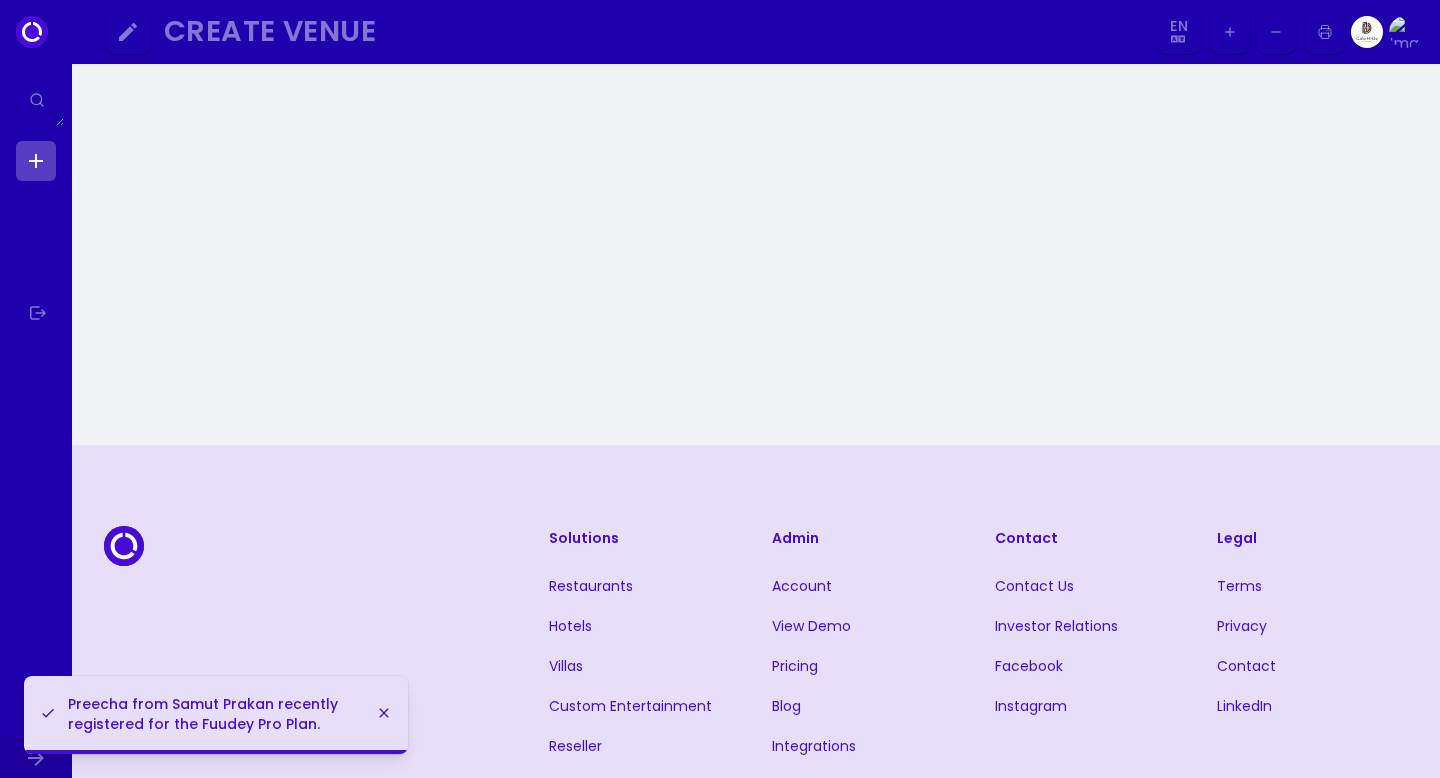 scroll, scrollTop: 0, scrollLeft: 0, axis: both 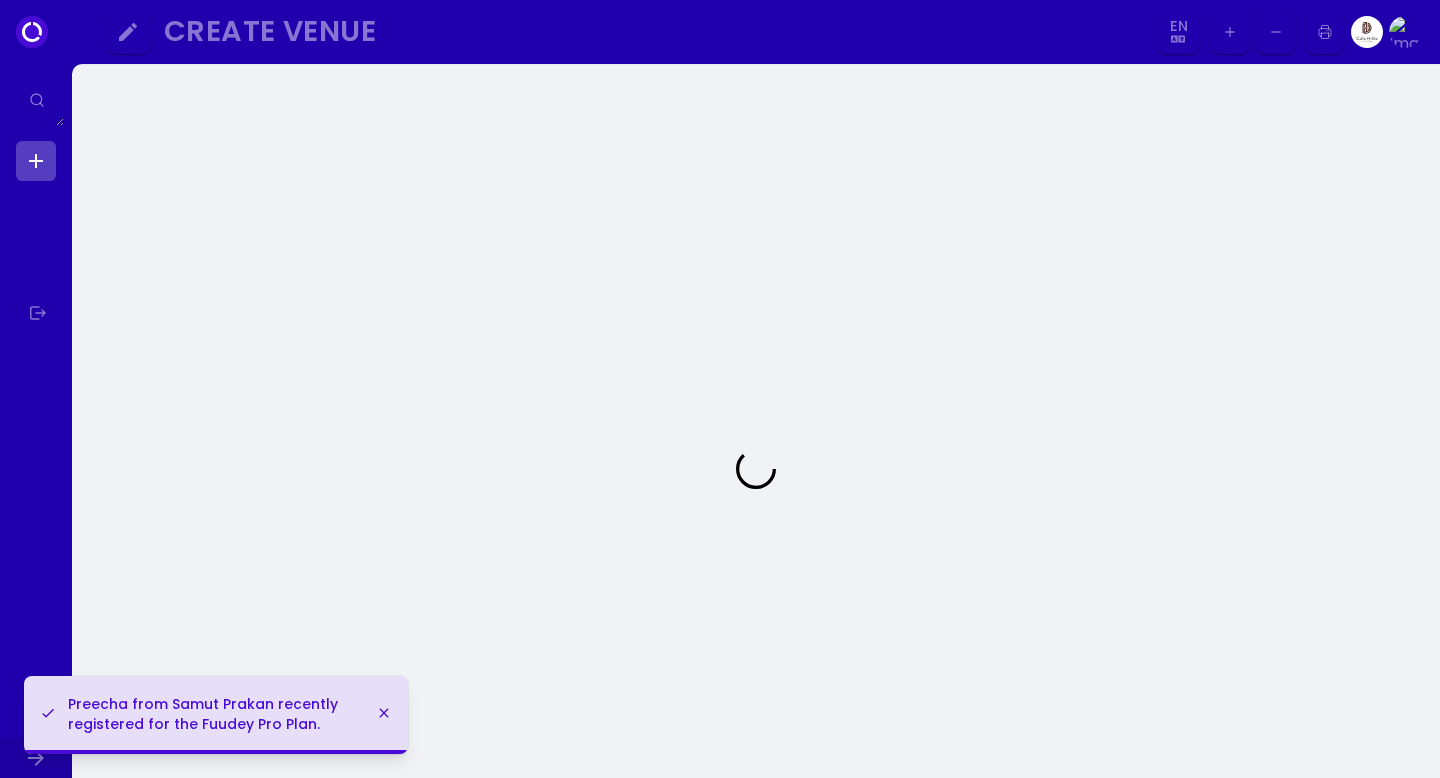select on "en" 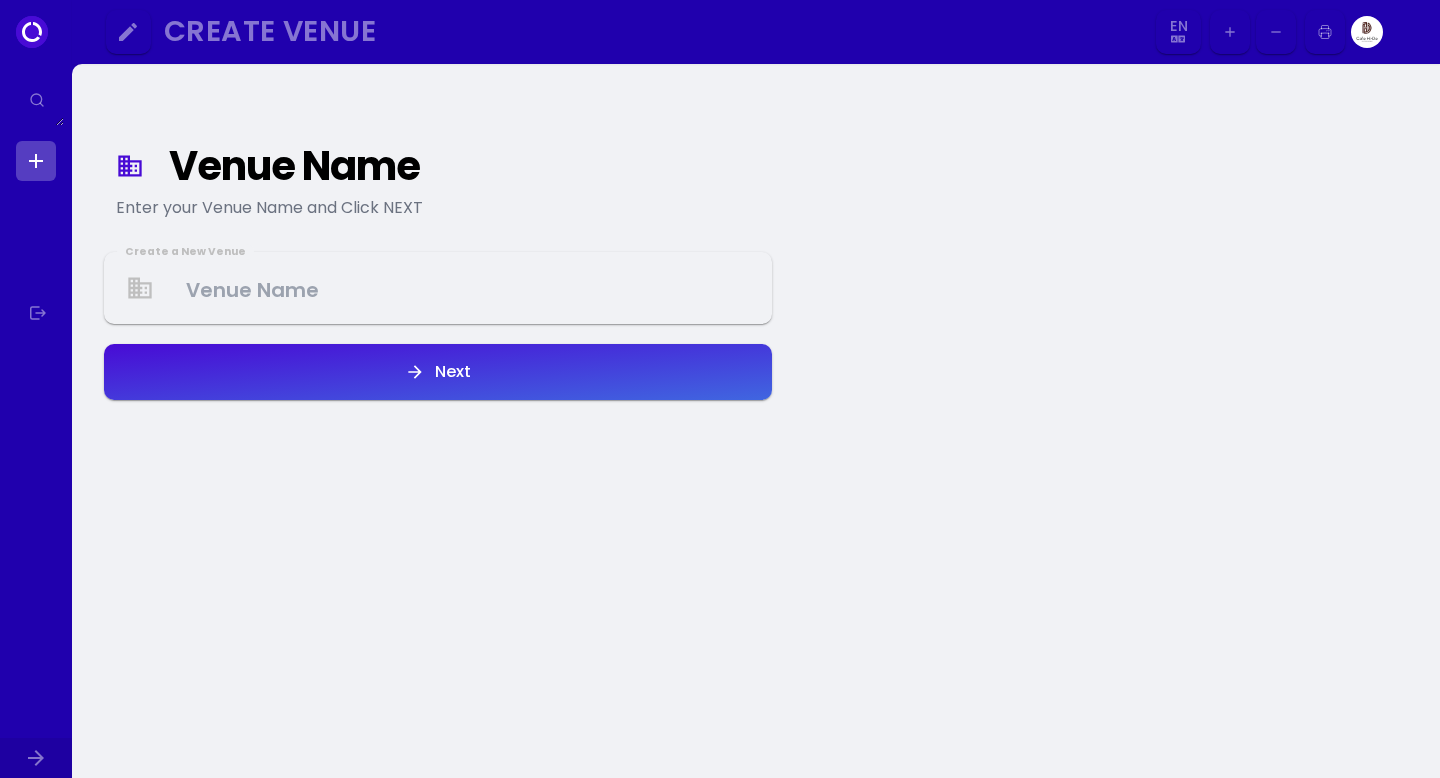 click at bounding box center [438, 288] 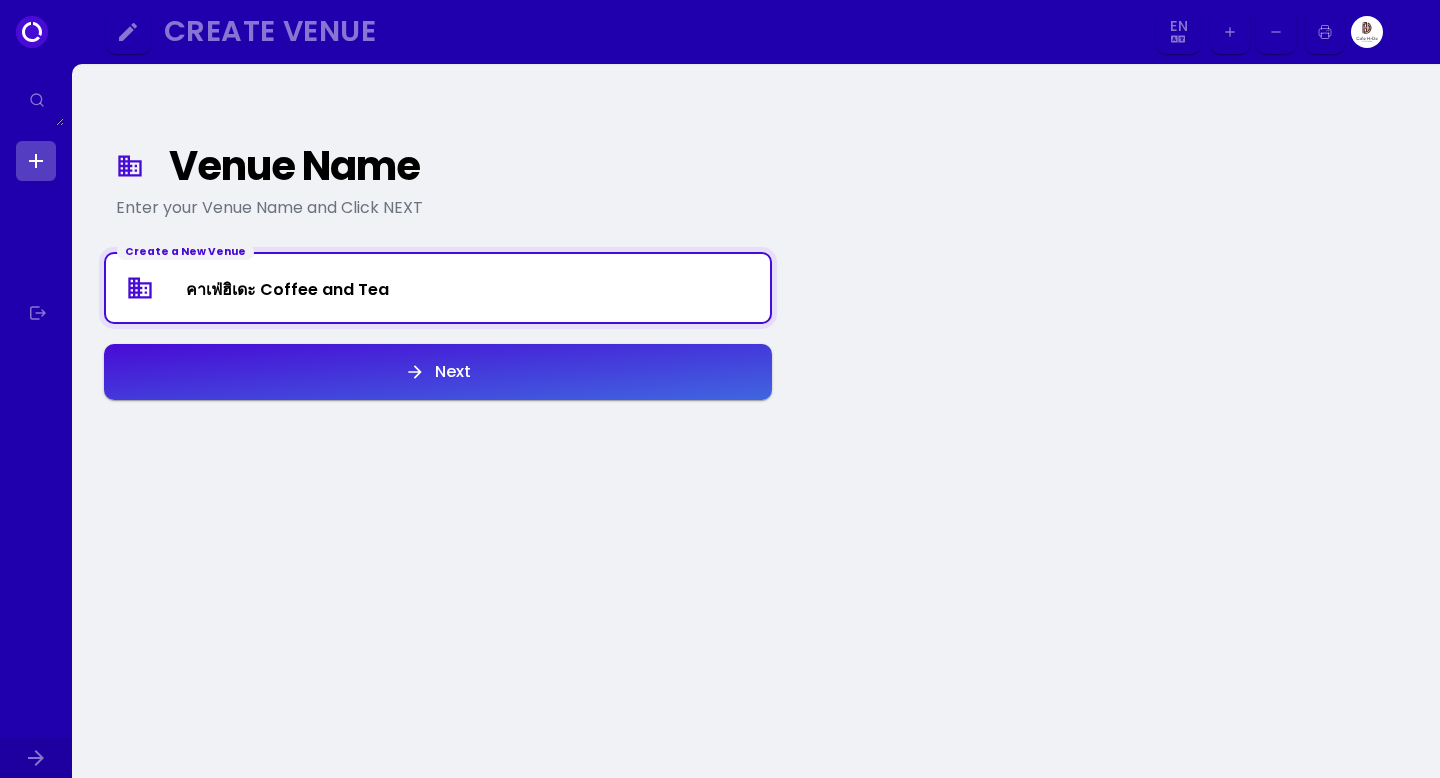 type on "คาเฟ่ฮิเดะ Coffee and Tea" 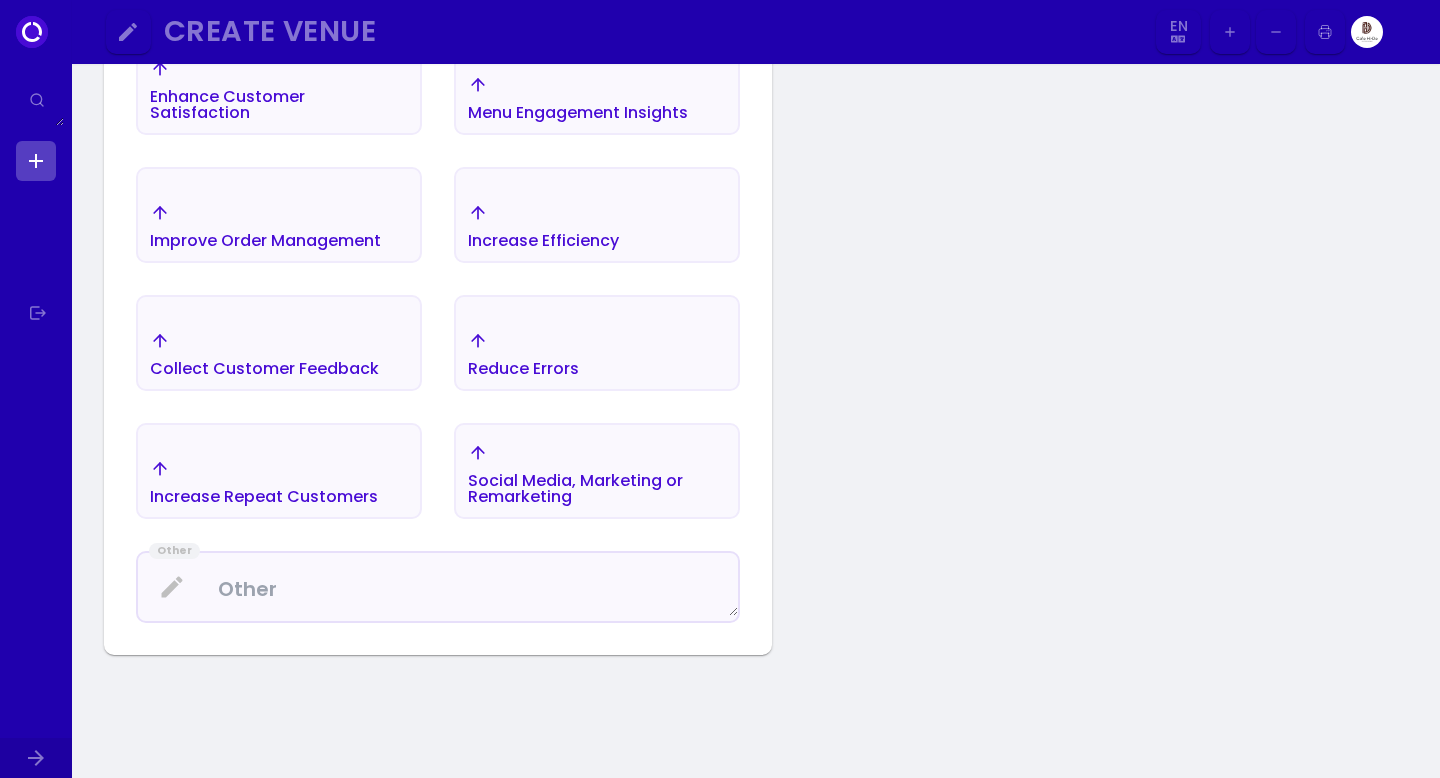 scroll, scrollTop: 584, scrollLeft: 0, axis: vertical 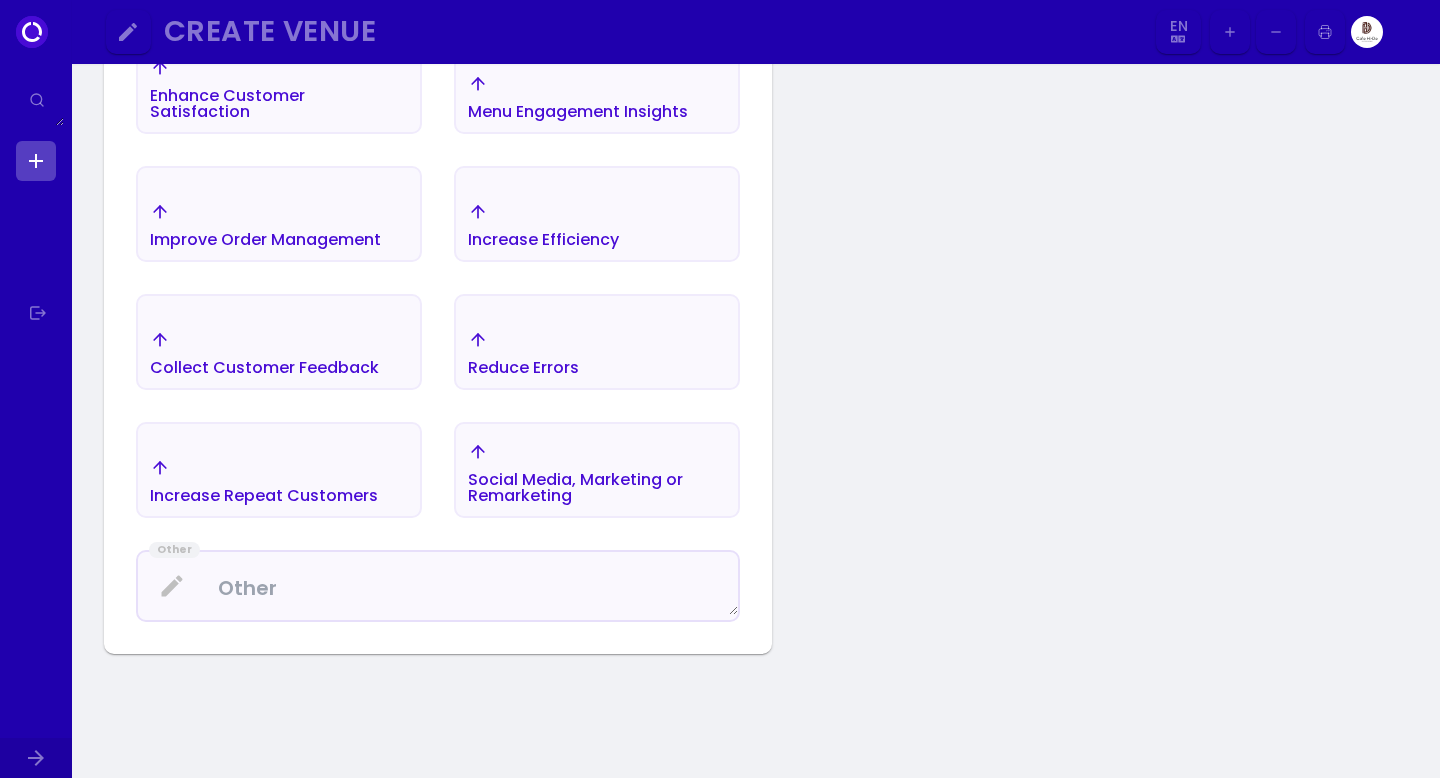 click on "Collect Customer Feedback" at bounding box center [279, -31] 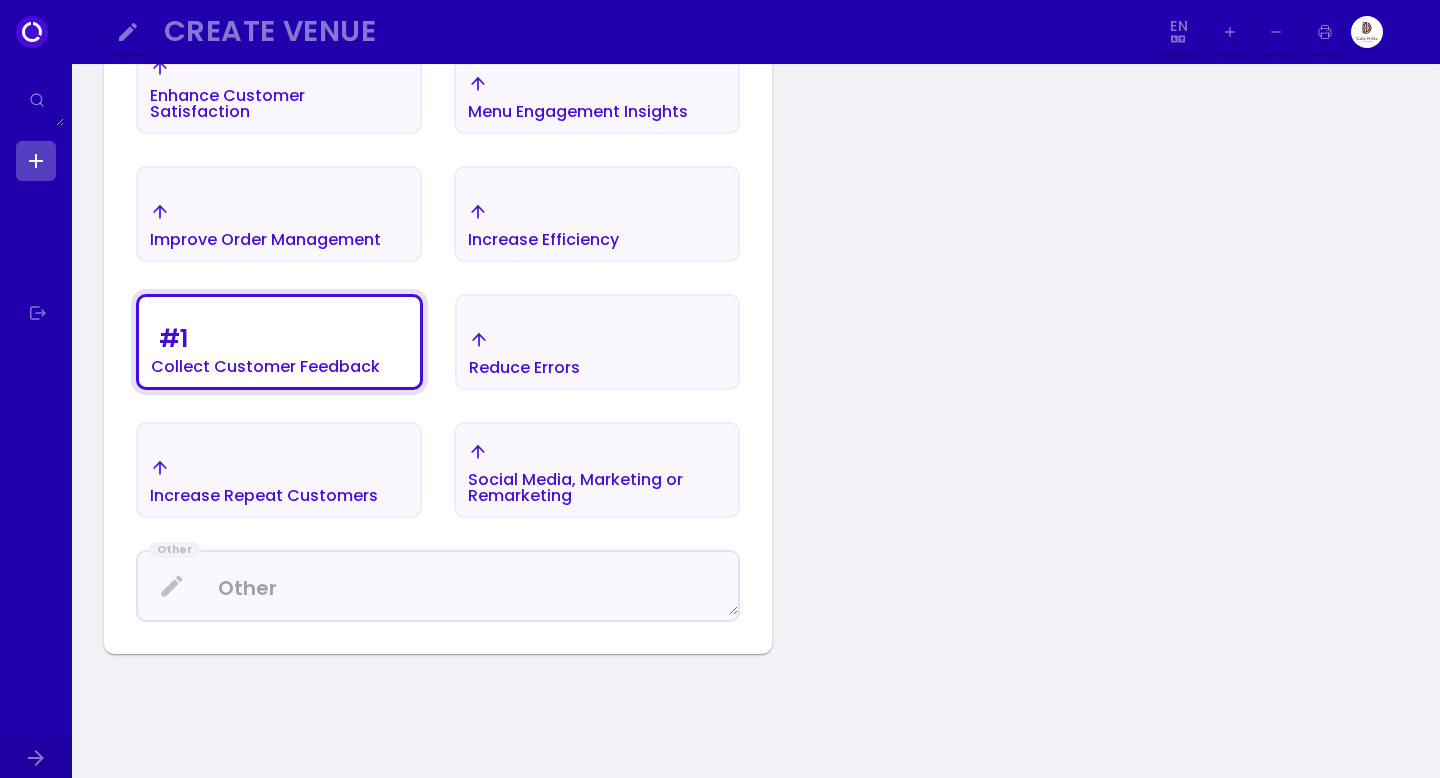 click on "Increase Repeat Customers" at bounding box center [214, -31] 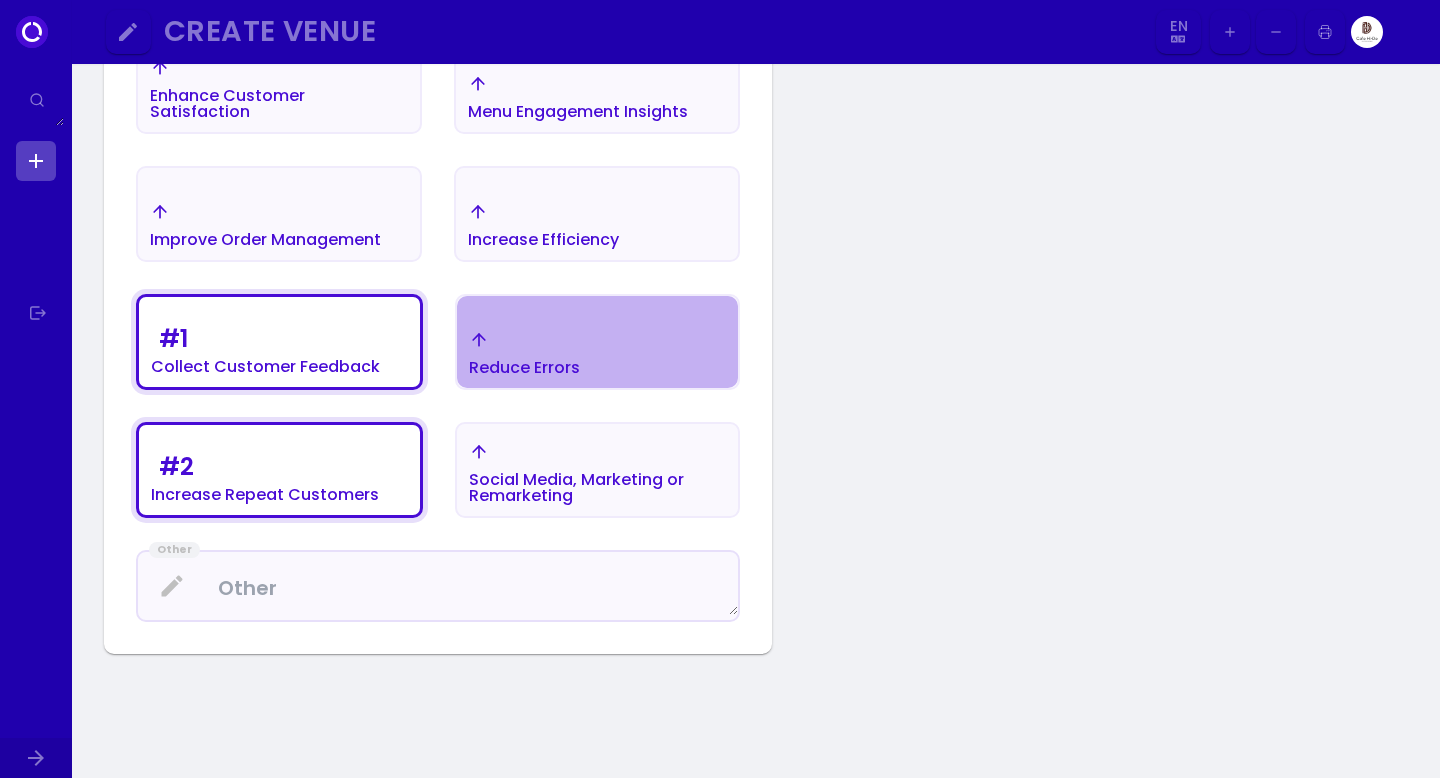 click on "Reduce Errors" at bounding box center [597, 342] 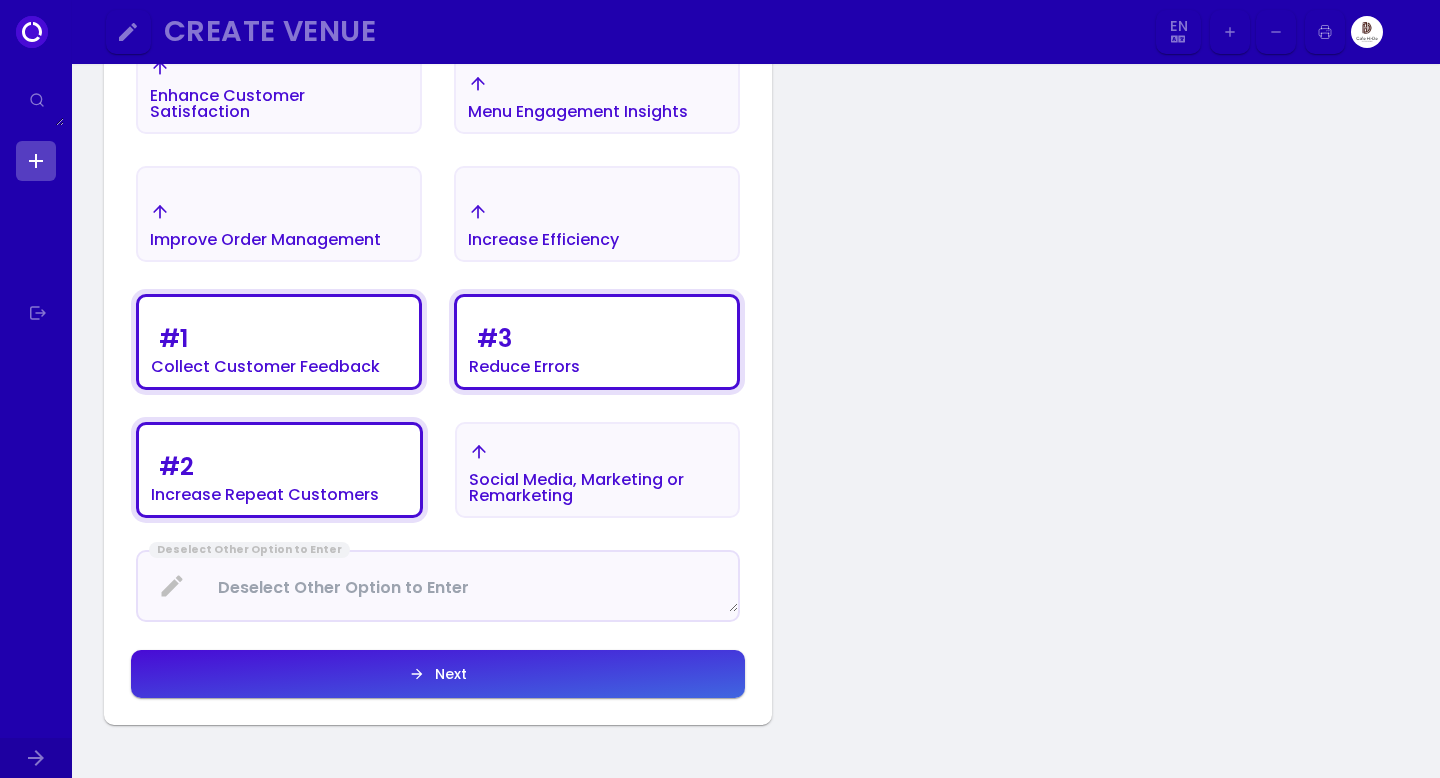click on "Next" at bounding box center (597, -42) 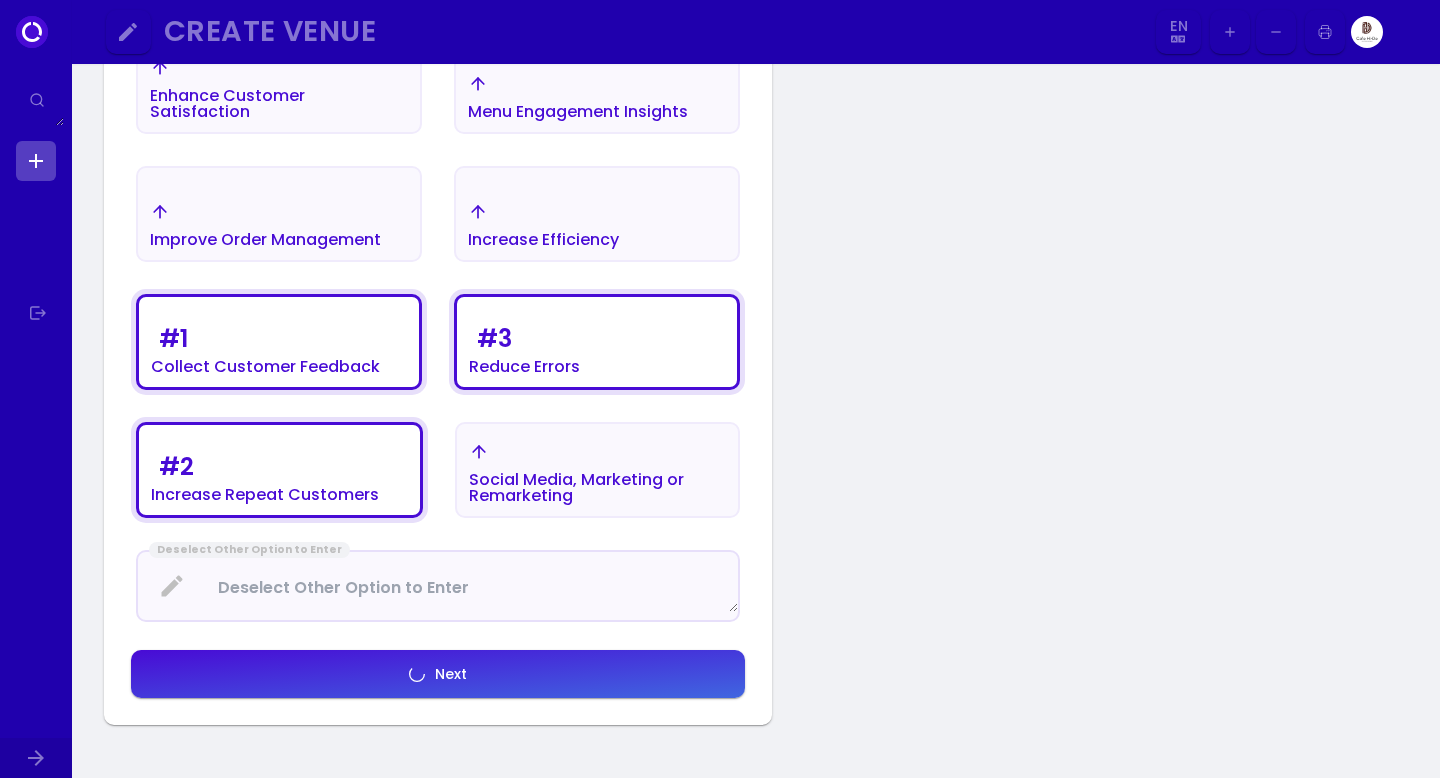 select on "en" 